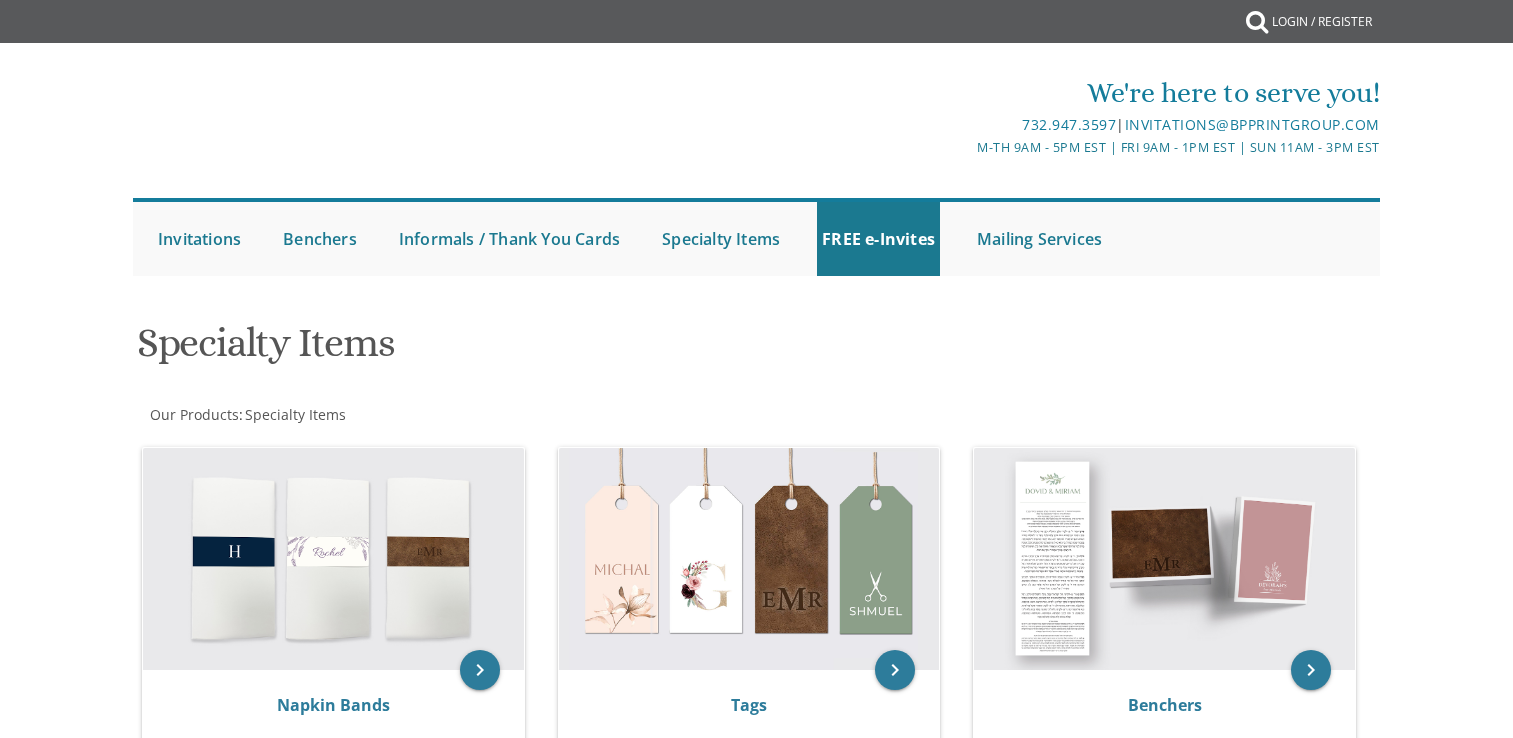 scroll, scrollTop: 0, scrollLeft: 0, axis: both 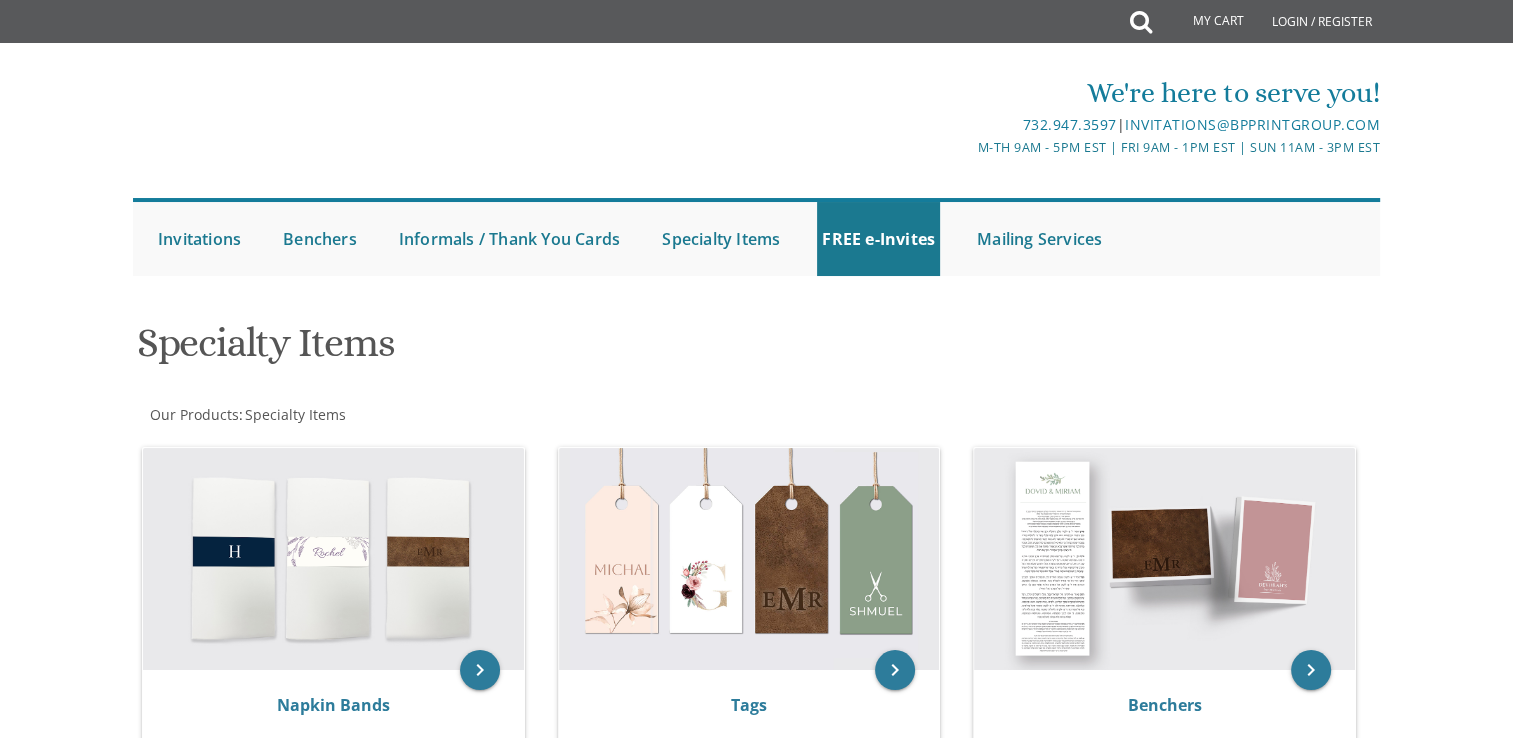 click on "keyboard_arrow_right
Tags" at bounding box center [757, 598] 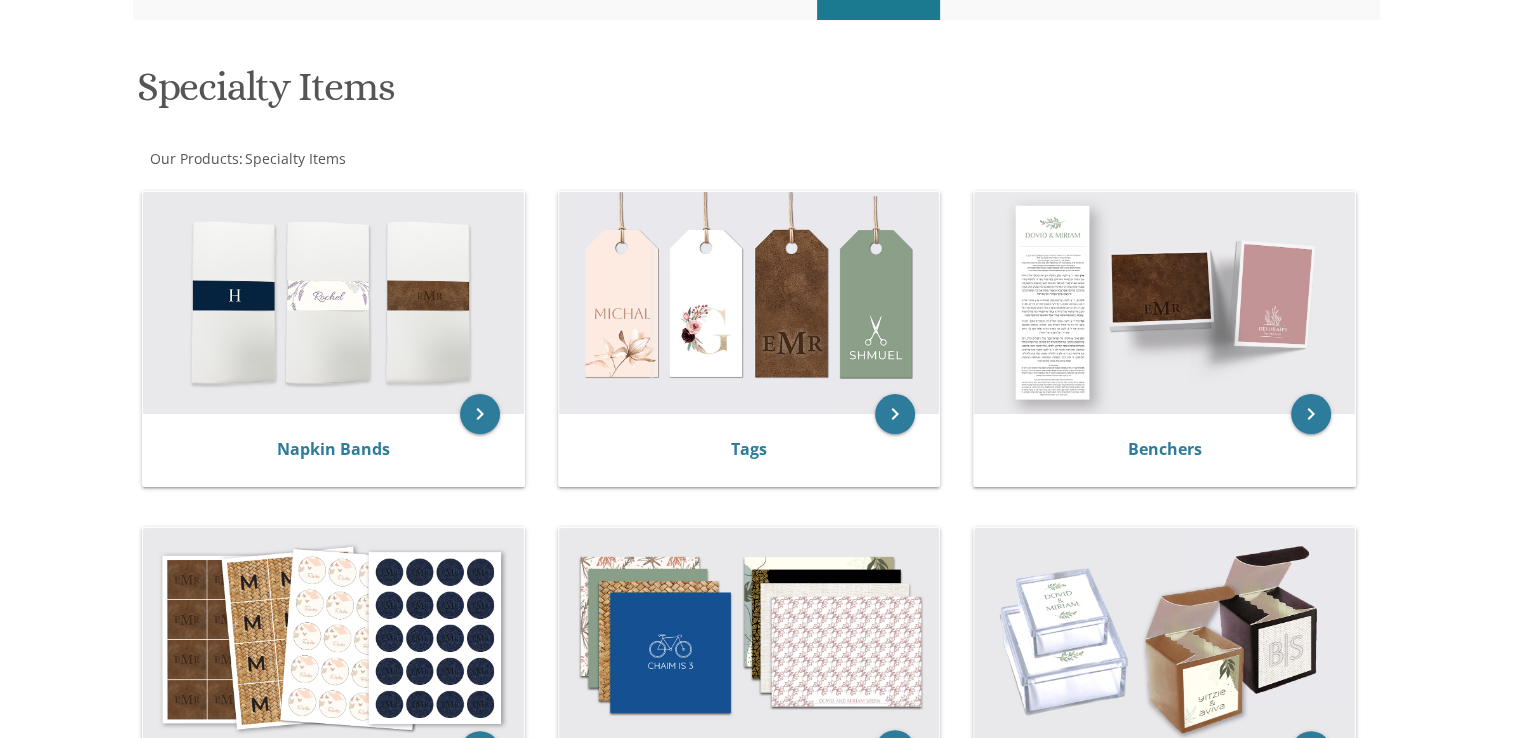 scroll, scrollTop: 300, scrollLeft: 0, axis: vertical 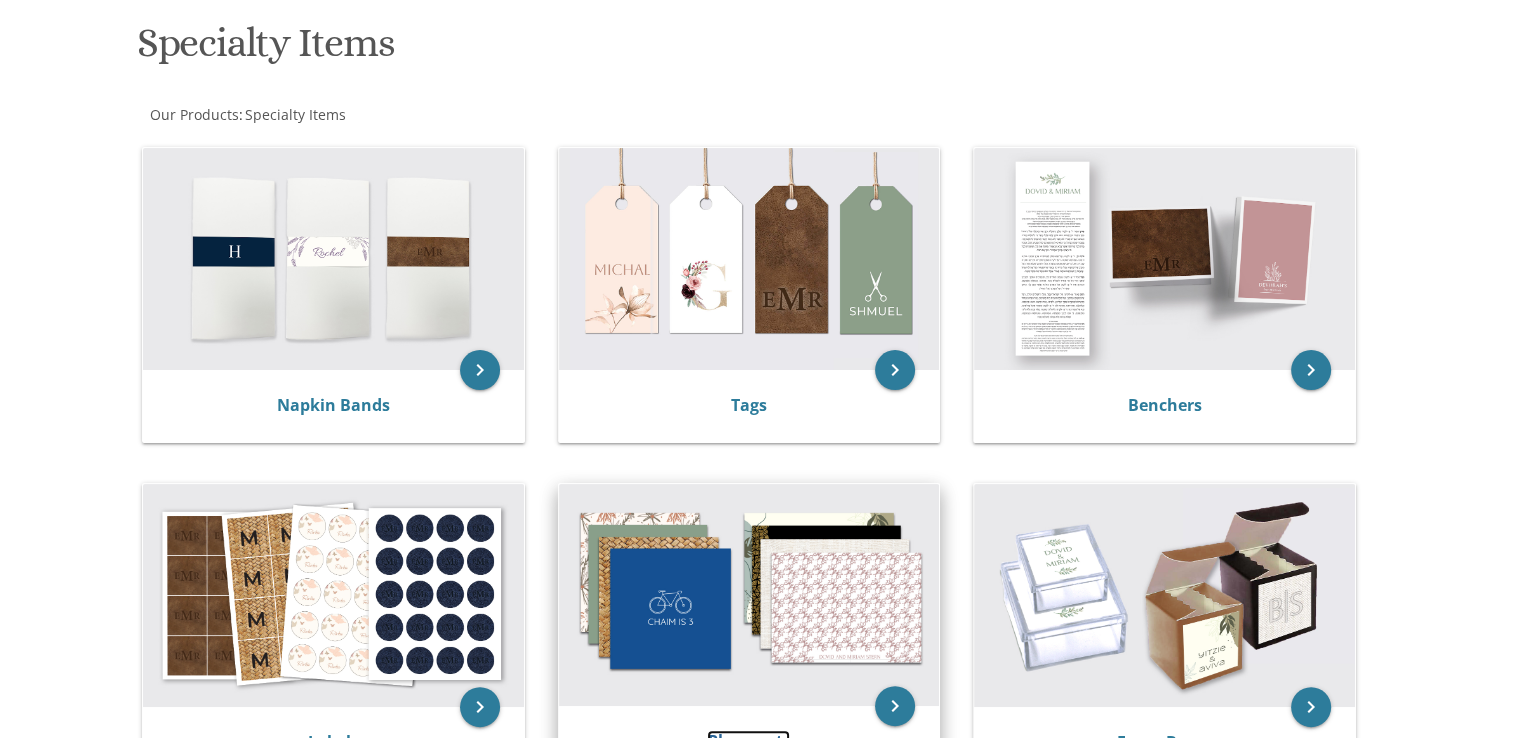 click on "Placemats" at bounding box center [748, 741] 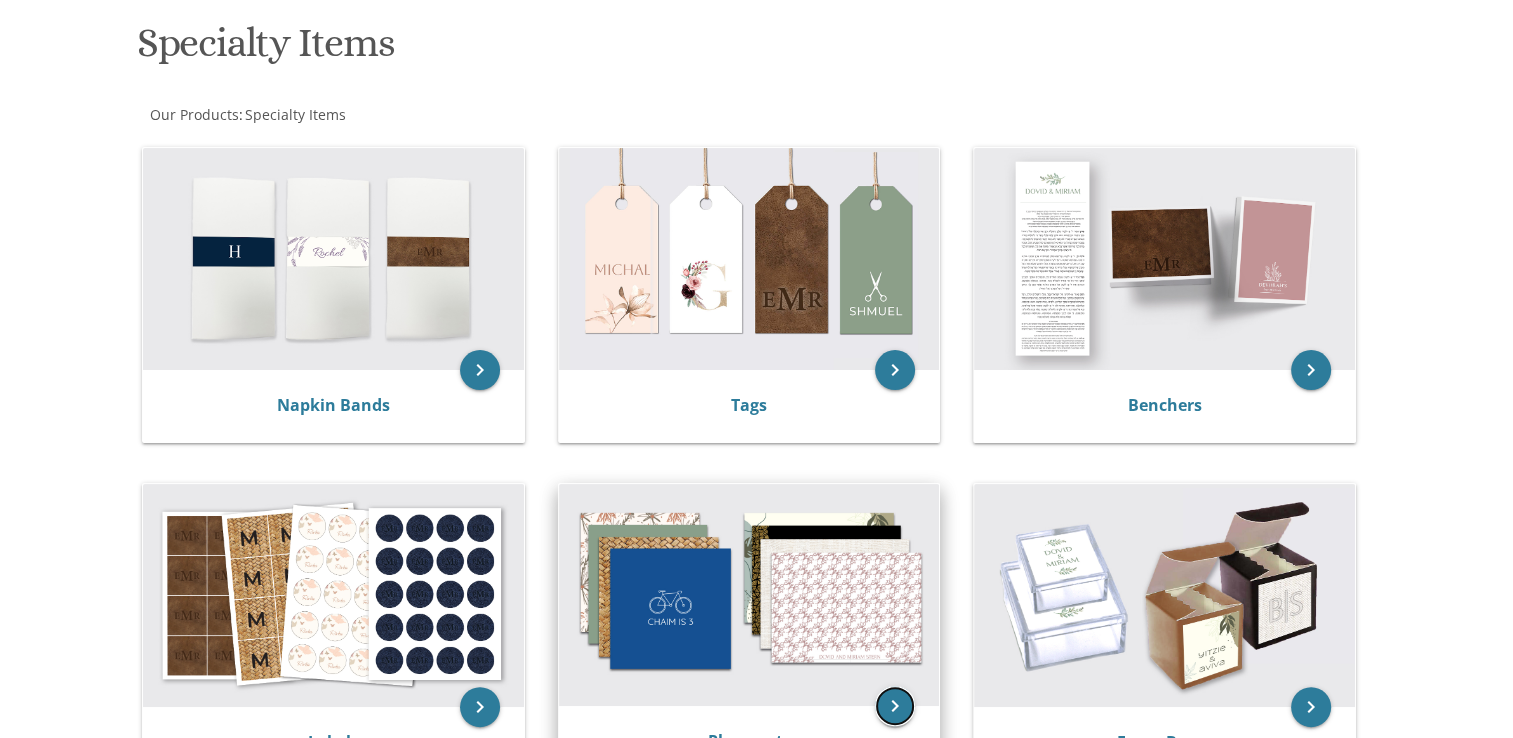 click on "keyboard_arrow_right" at bounding box center (895, 706) 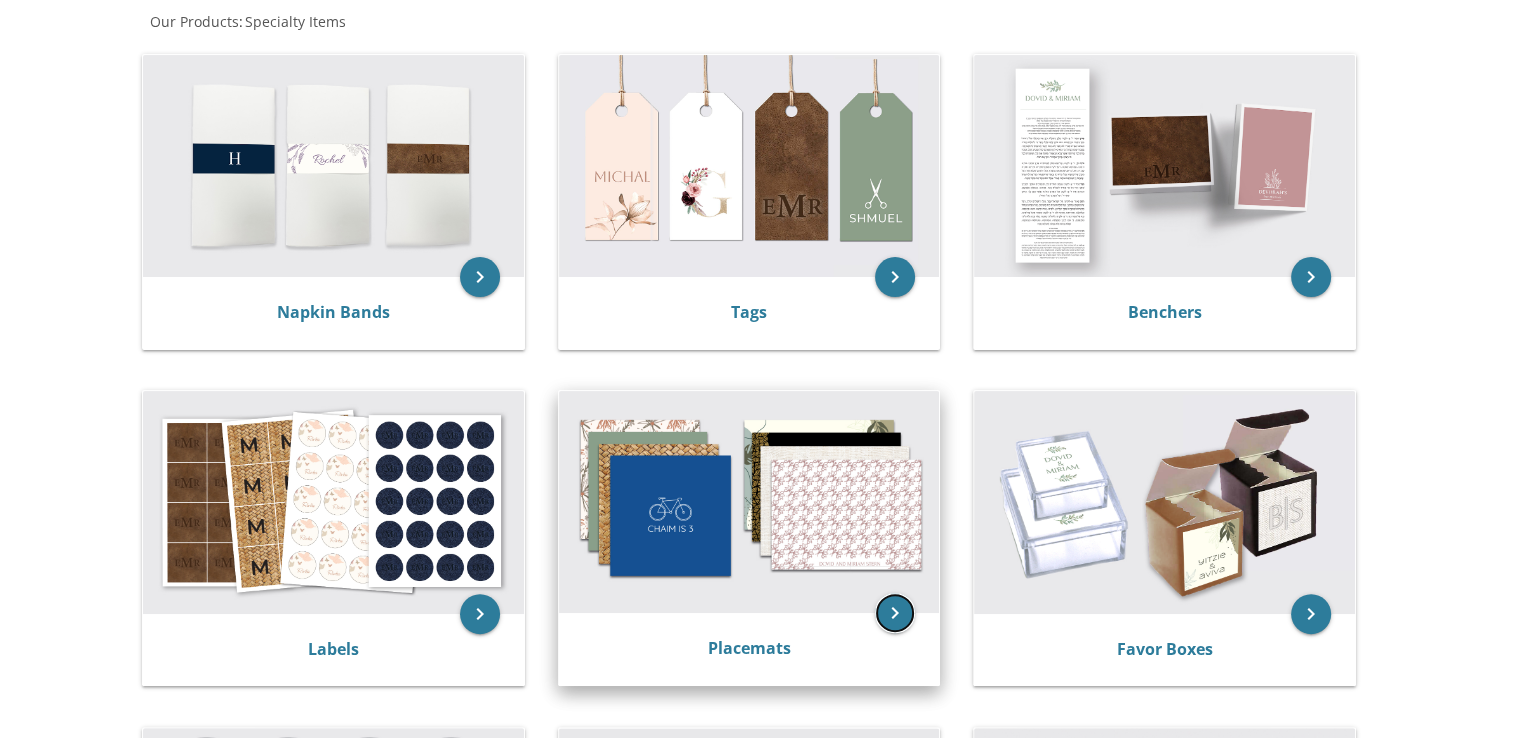 scroll, scrollTop: 500, scrollLeft: 0, axis: vertical 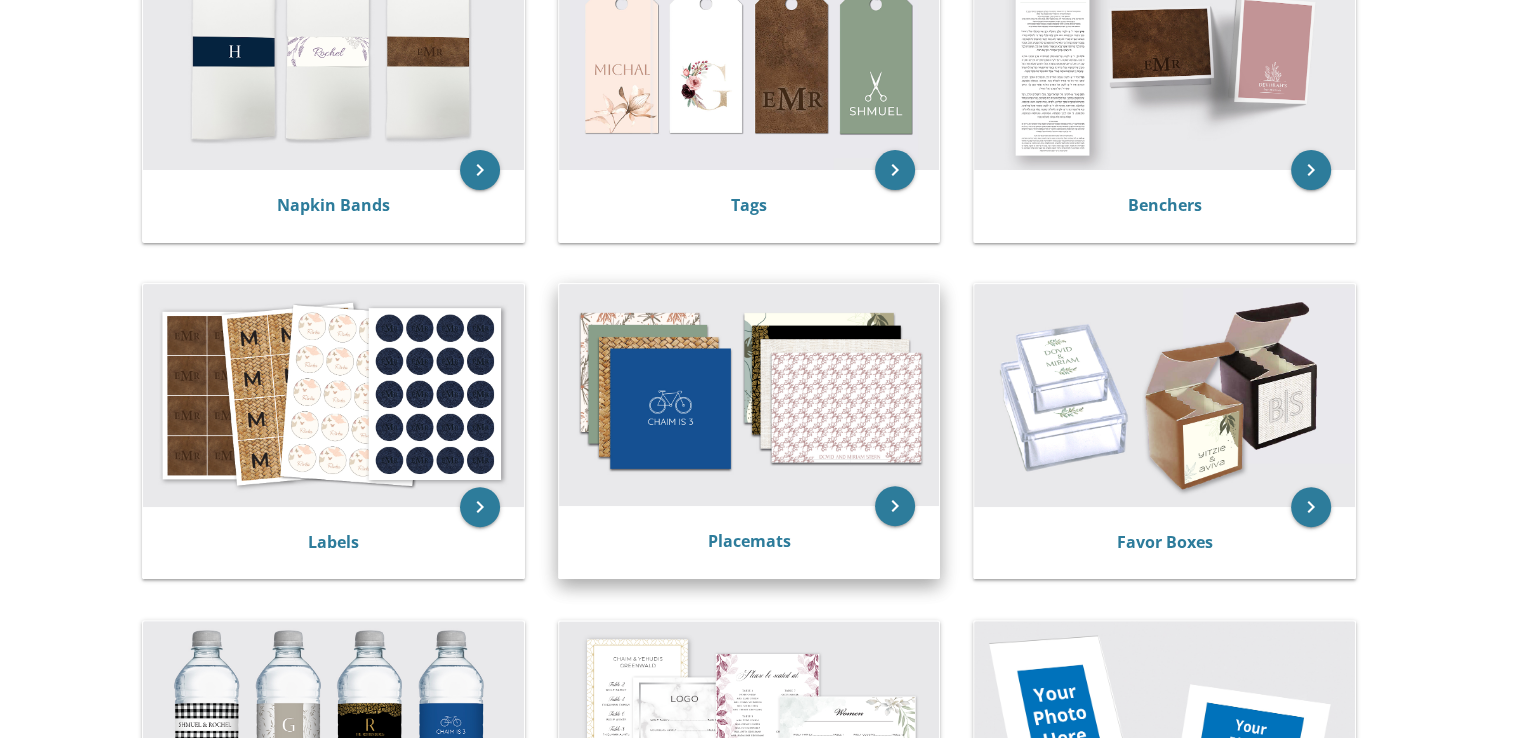 click at bounding box center [749, 395] 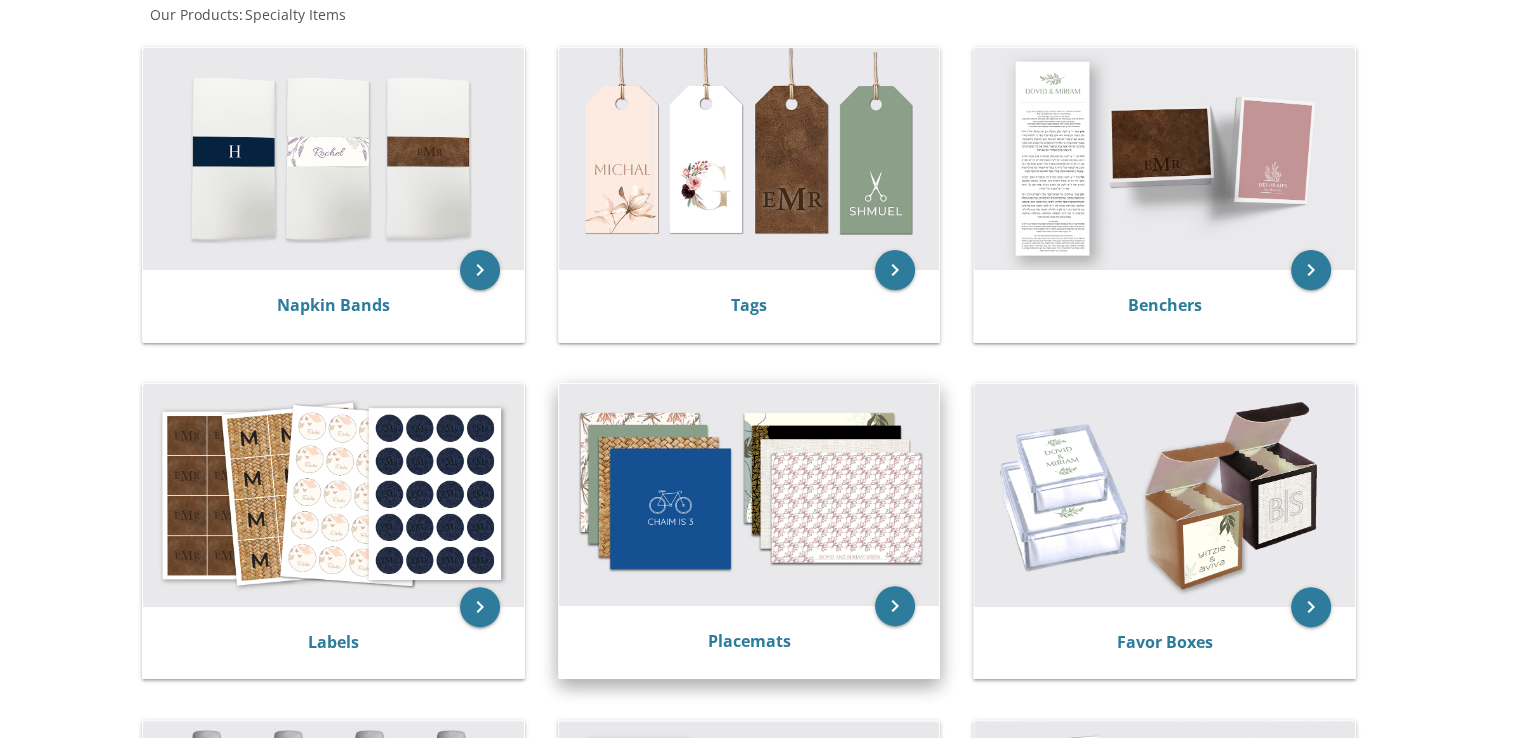 scroll, scrollTop: 400, scrollLeft: 0, axis: vertical 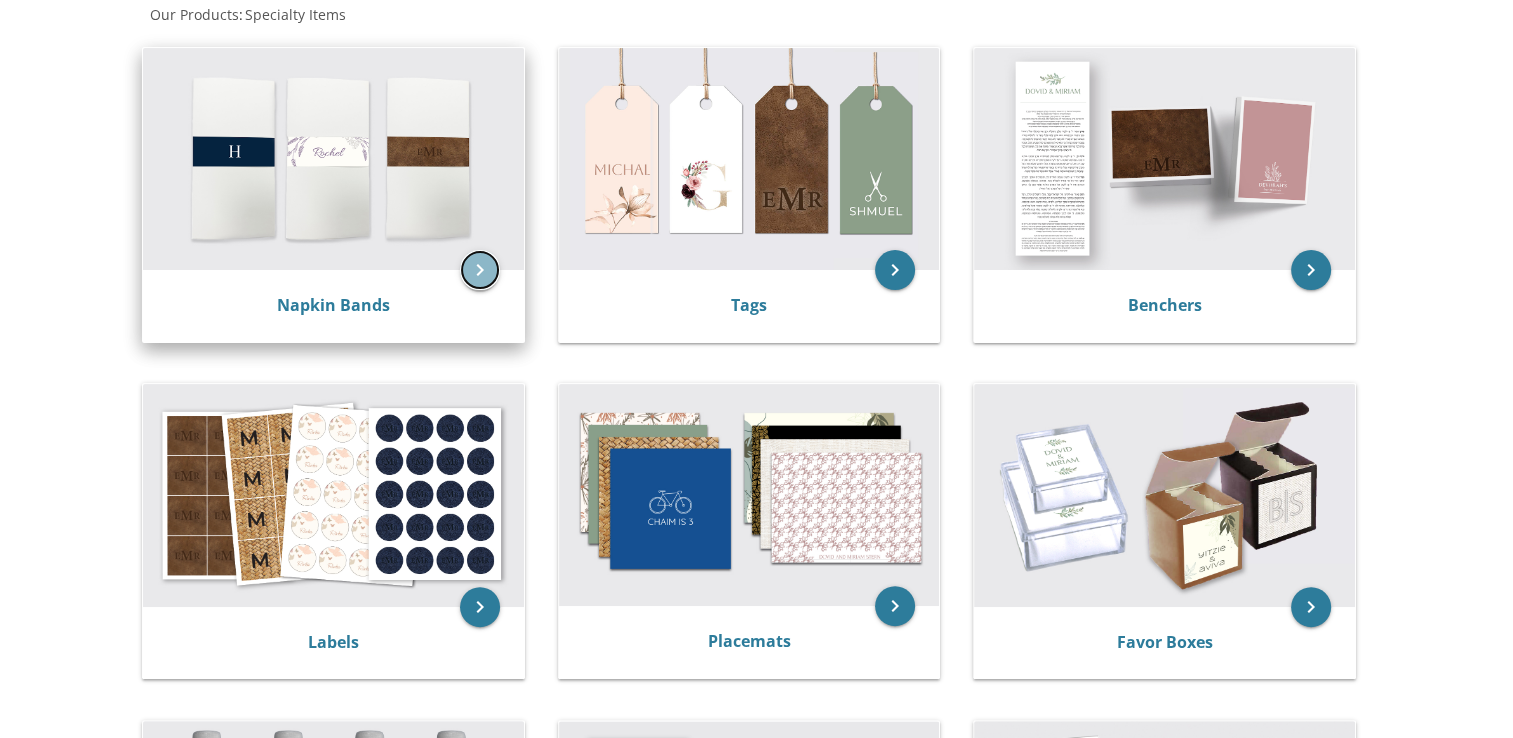 click on "keyboard_arrow_right" at bounding box center (480, 270) 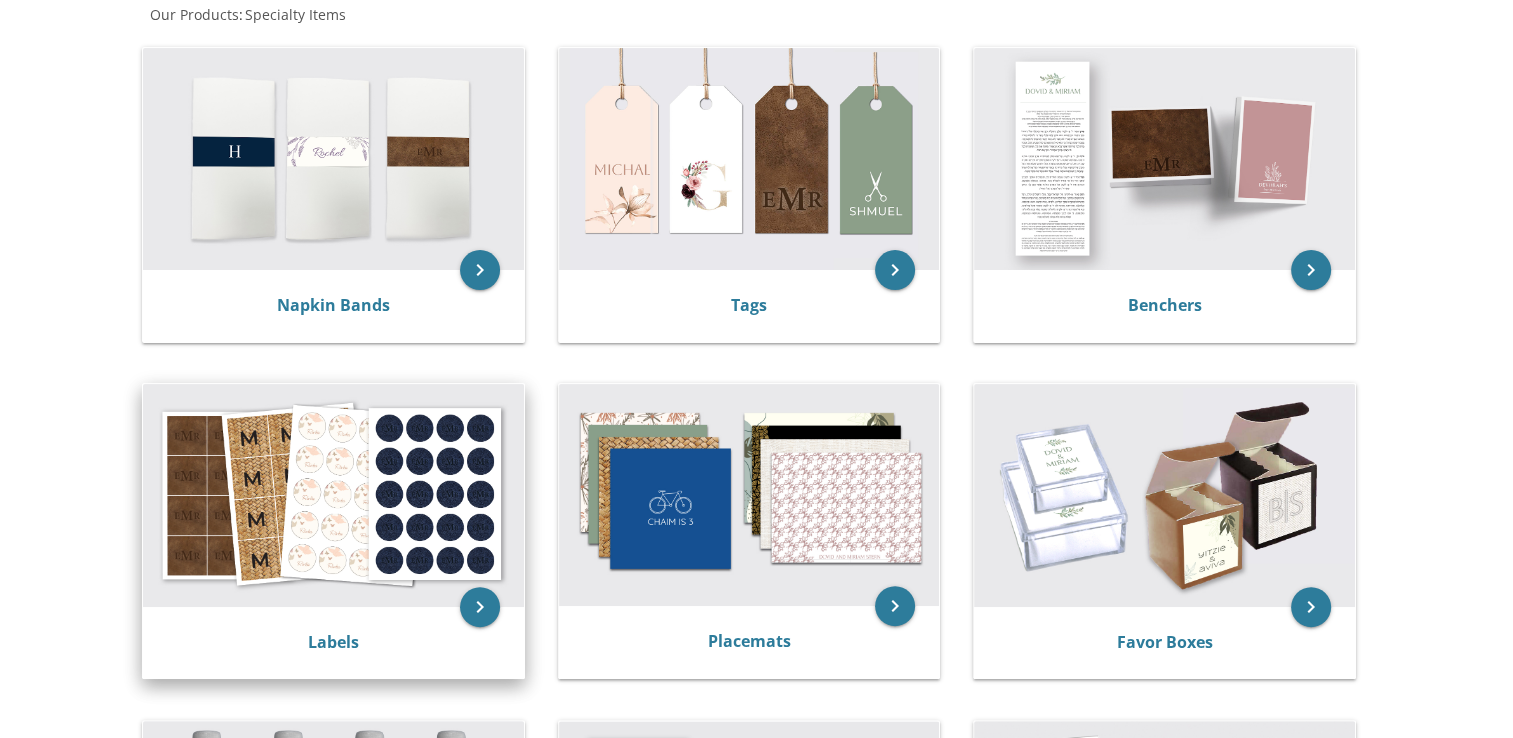 scroll, scrollTop: 900, scrollLeft: 0, axis: vertical 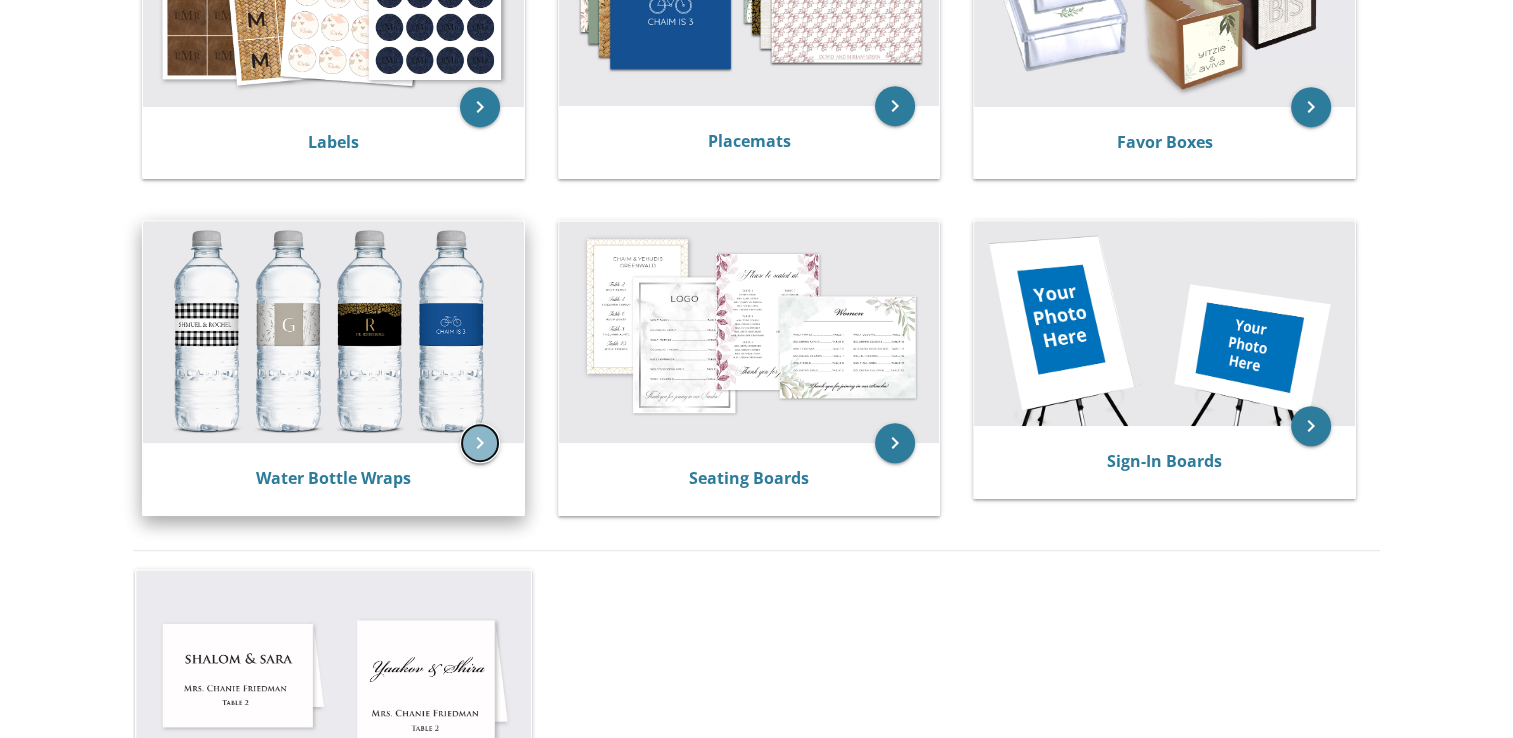 click on "keyboard_arrow_right" at bounding box center (480, 443) 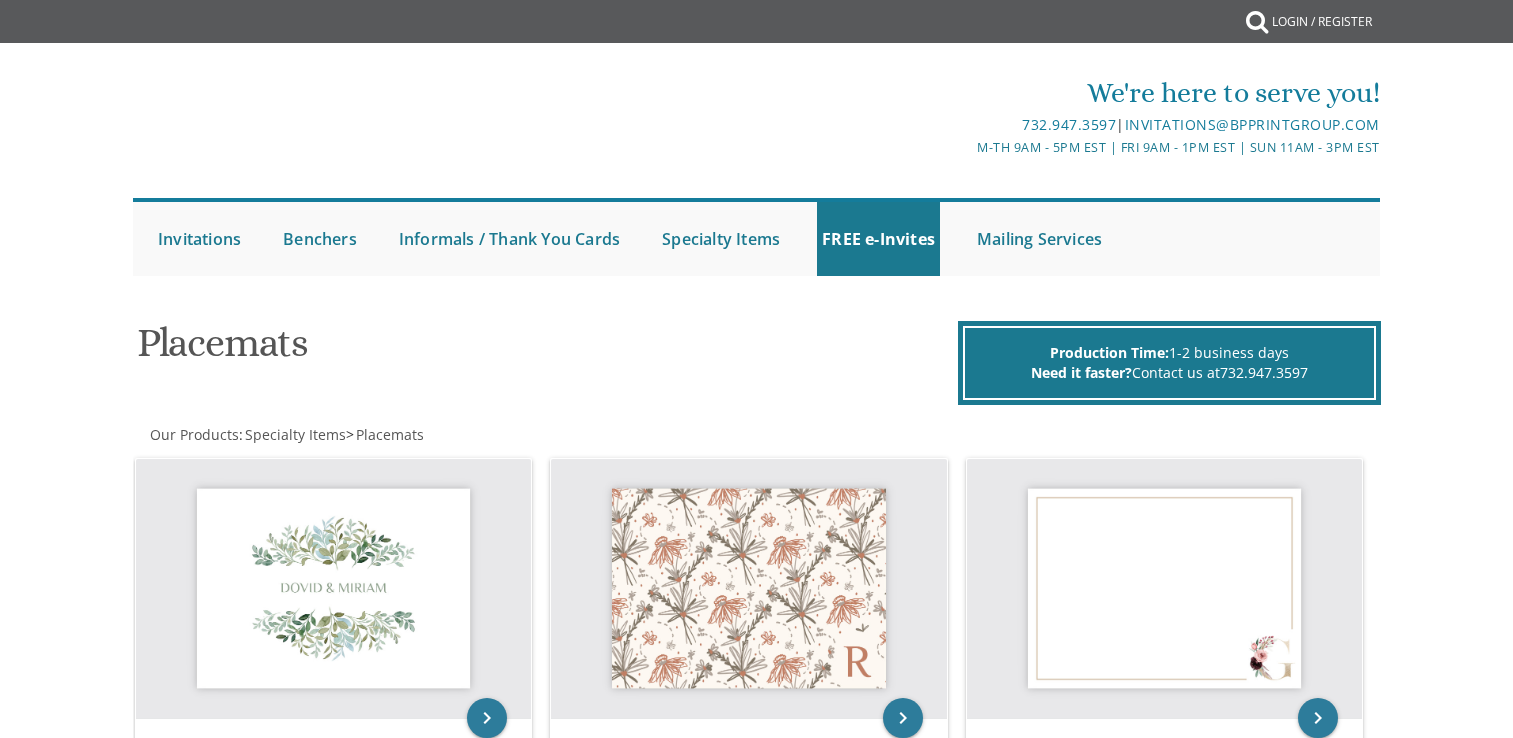 scroll, scrollTop: 0, scrollLeft: 0, axis: both 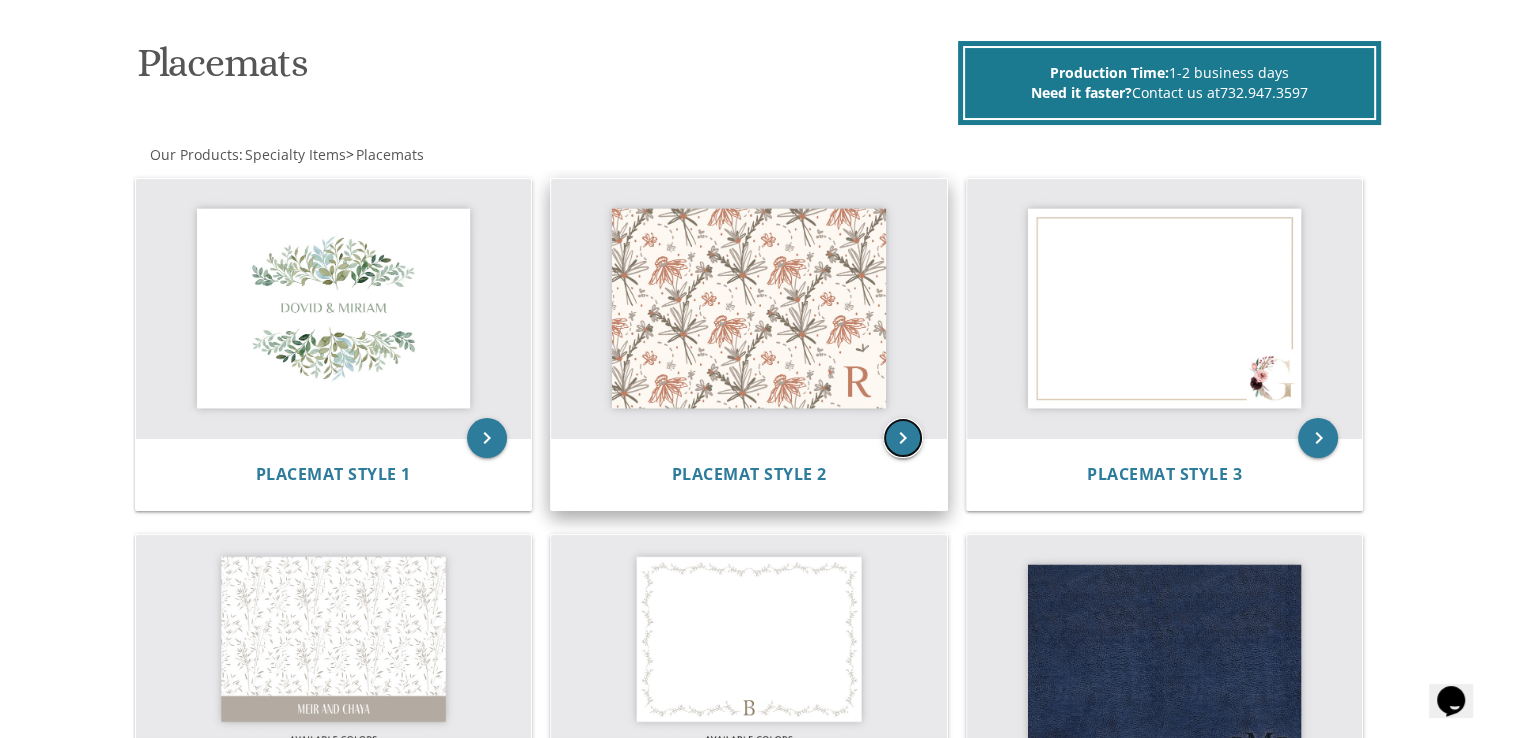 click on "keyboard_arrow_right" at bounding box center [903, 438] 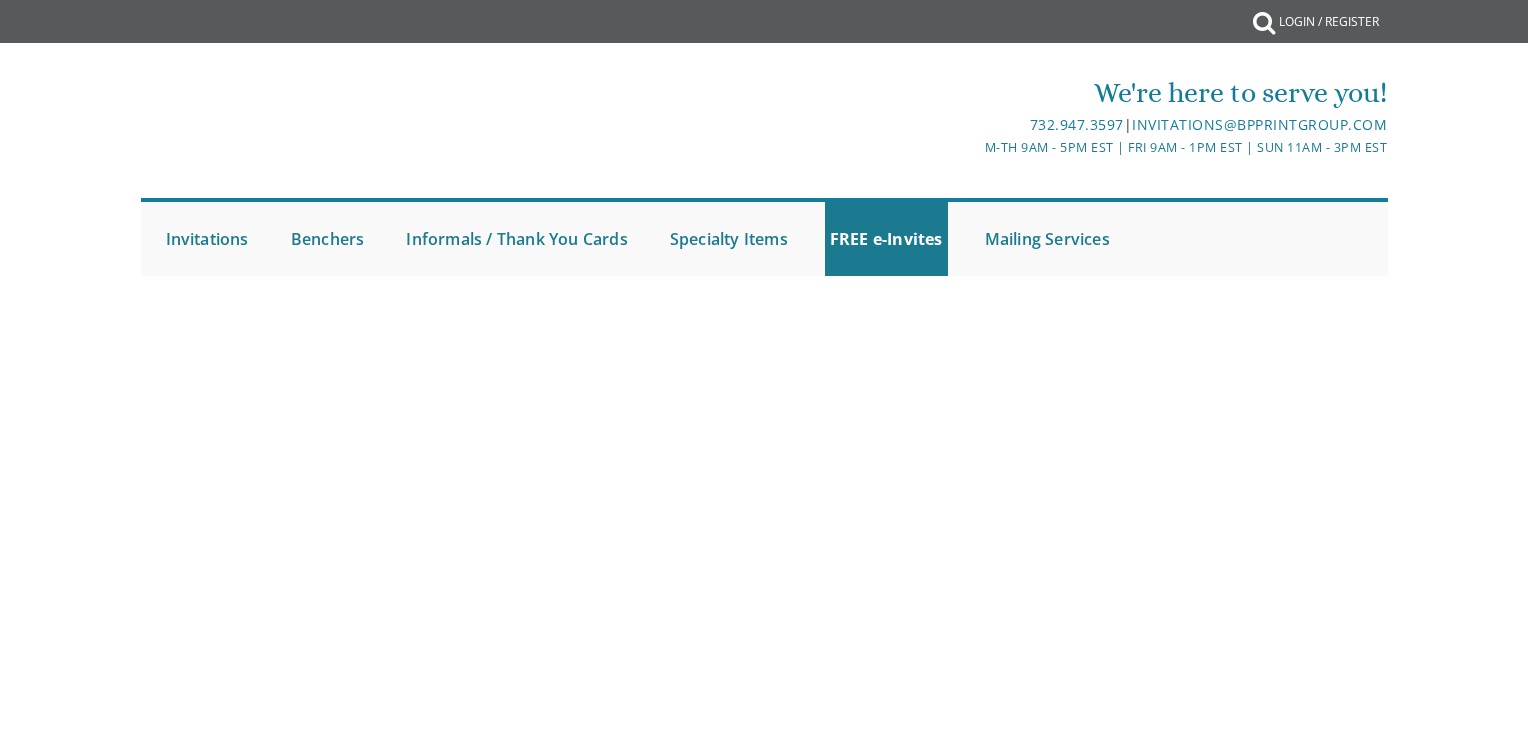 scroll, scrollTop: 0, scrollLeft: 0, axis: both 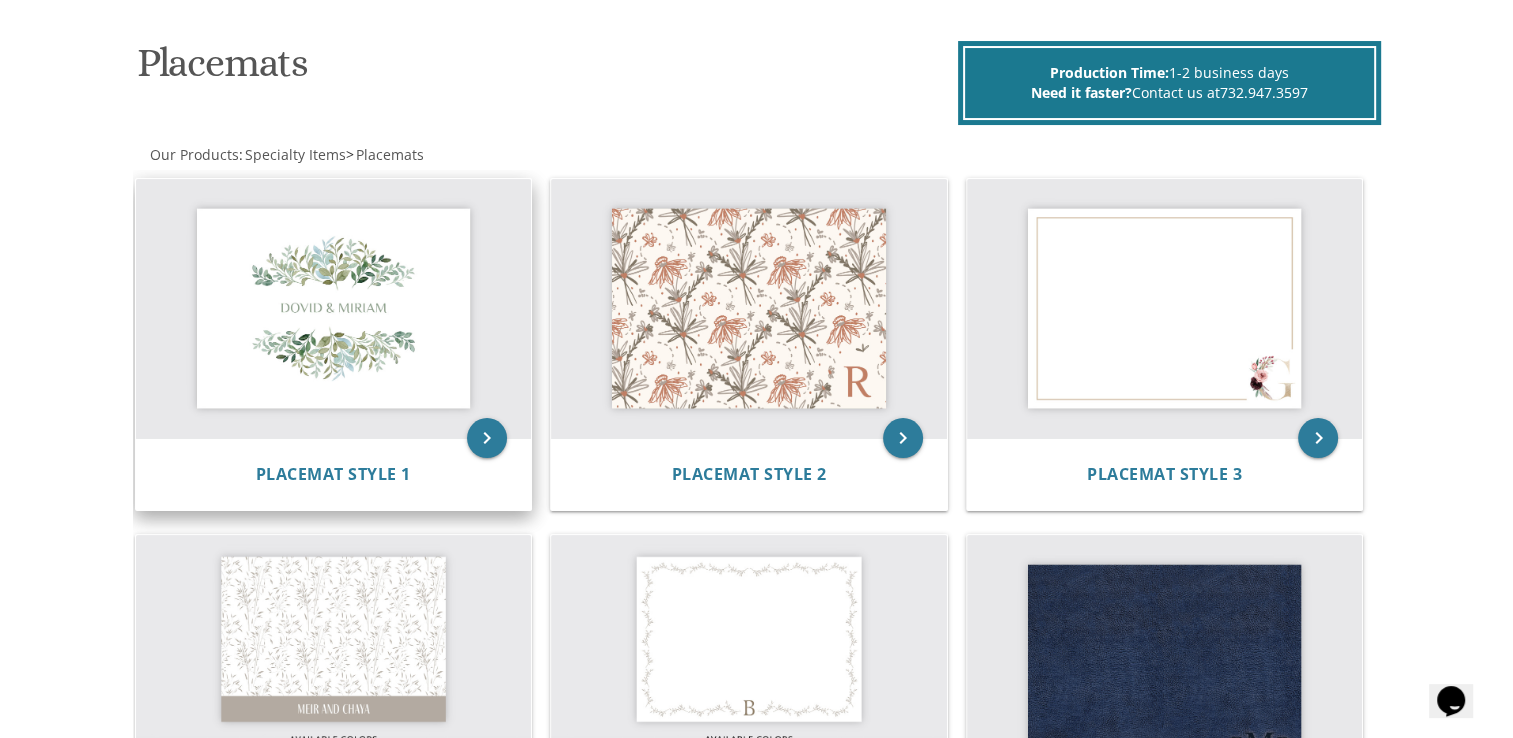 click at bounding box center (334, 309) 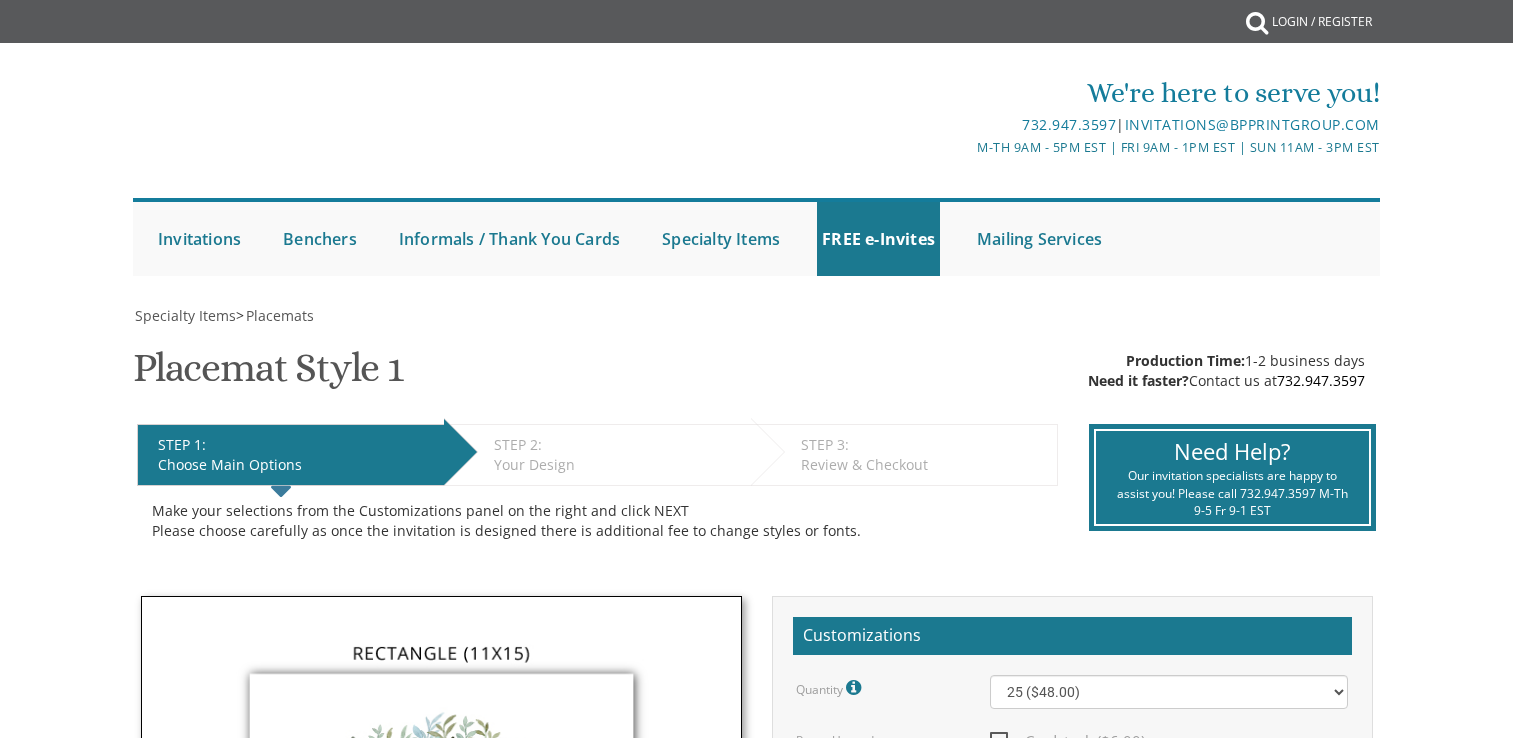 scroll, scrollTop: 0, scrollLeft: 0, axis: both 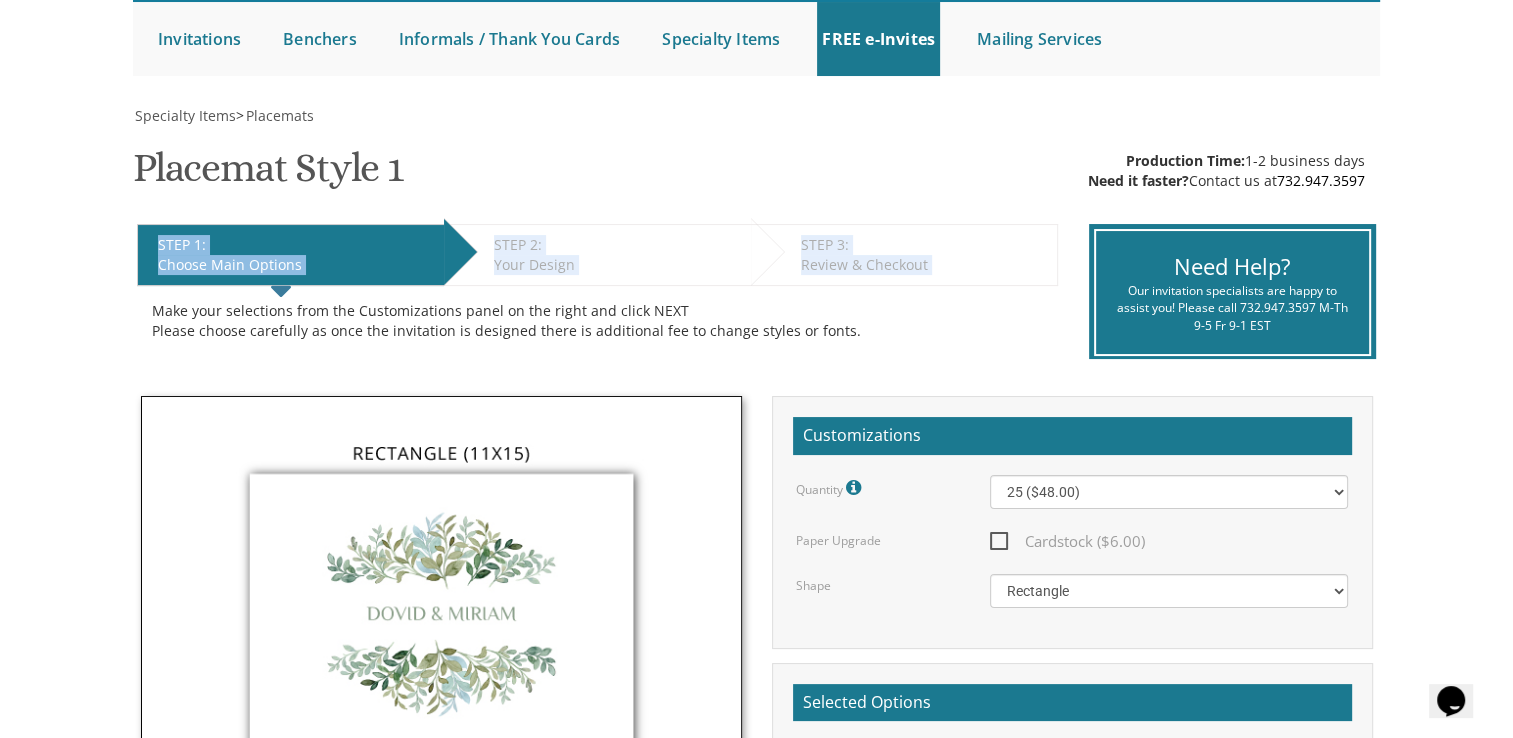 drag, startPoint x: 134, startPoint y: 170, endPoint x: 185, endPoint y: 158, distance: 52.392746 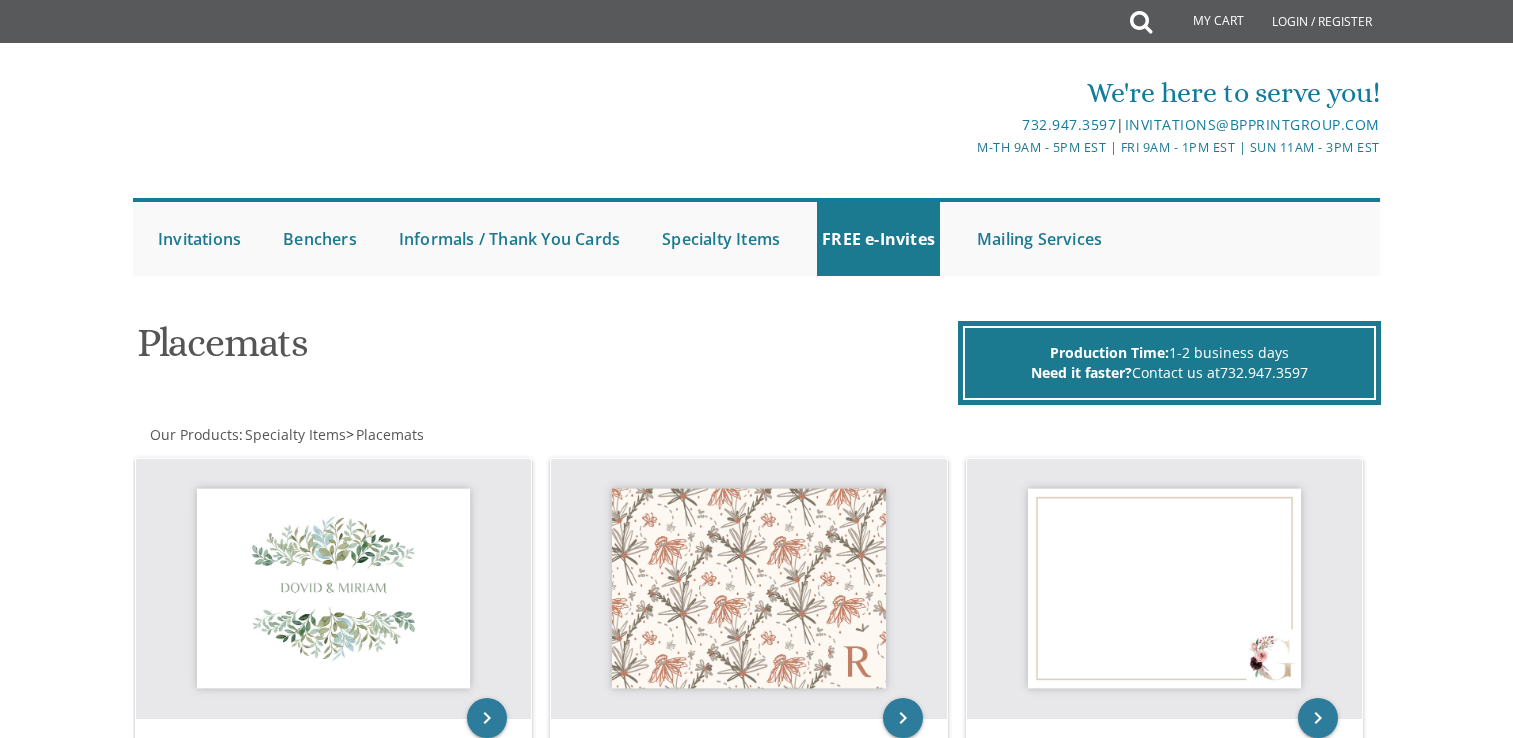 scroll, scrollTop: 280, scrollLeft: 0, axis: vertical 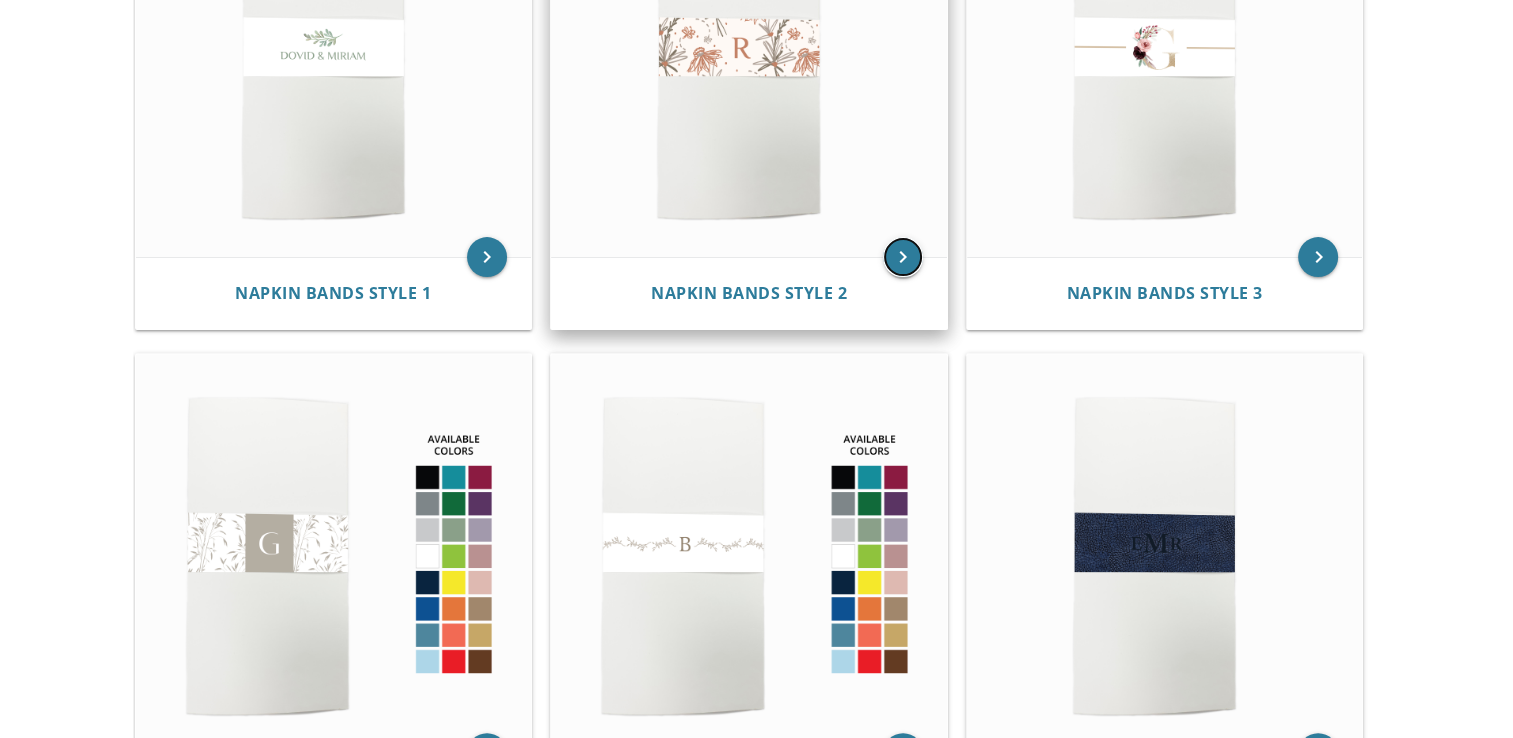 click on "keyboard_arrow_right" at bounding box center (903, 257) 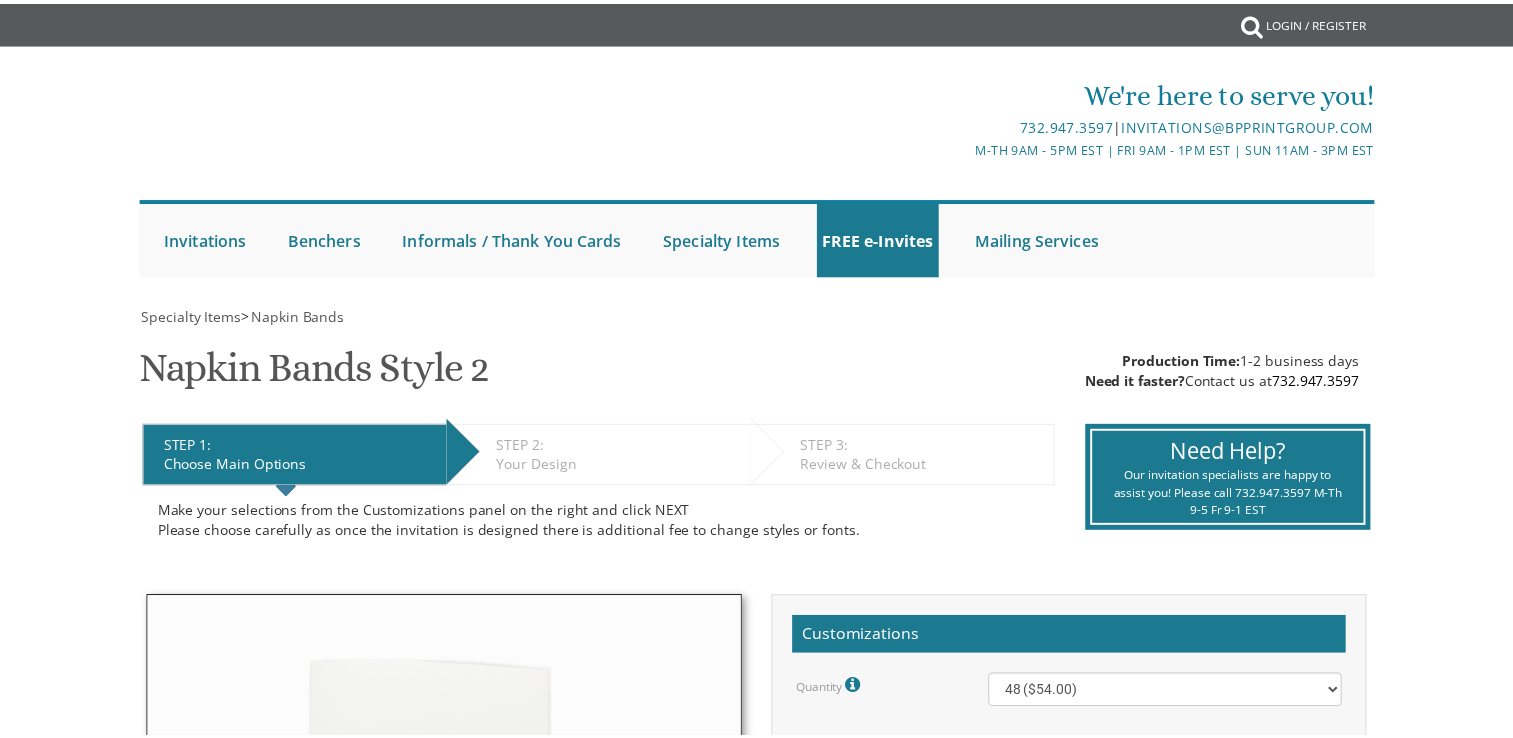 scroll, scrollTop: 0, scrollLeft: 0, axis: both 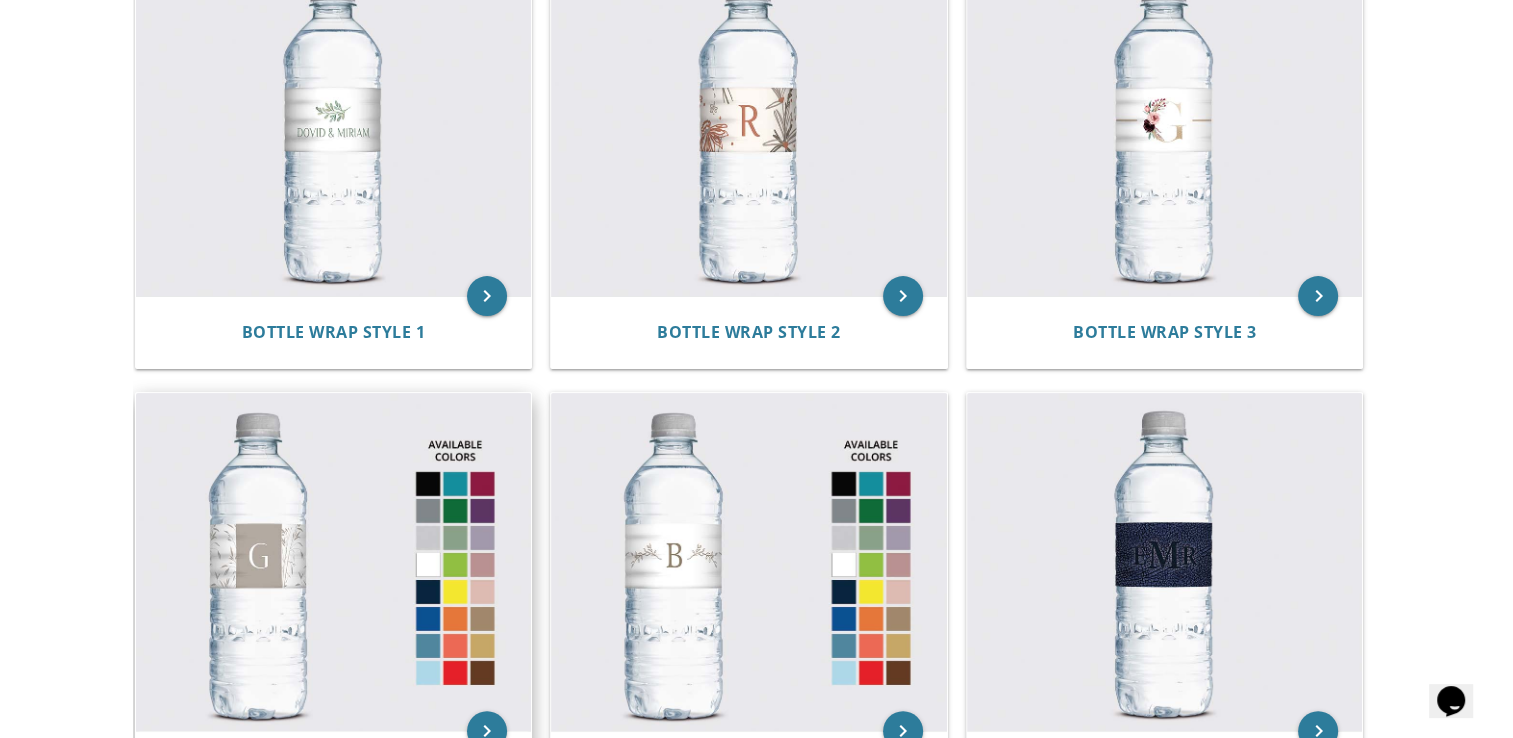 click at bounding box center (334, 562) 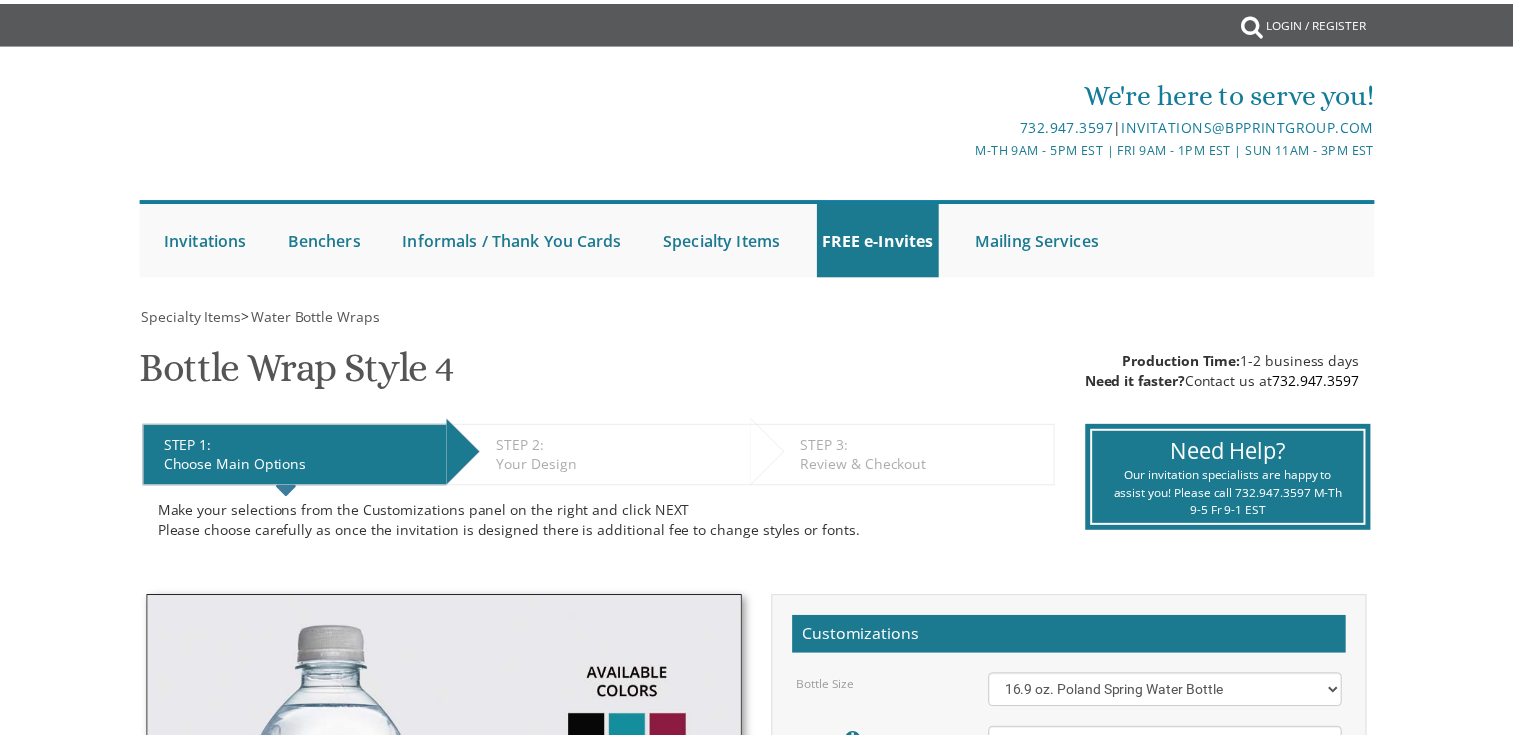 scroll, scrollTop: 0, scrollLeft: 0, axis: both 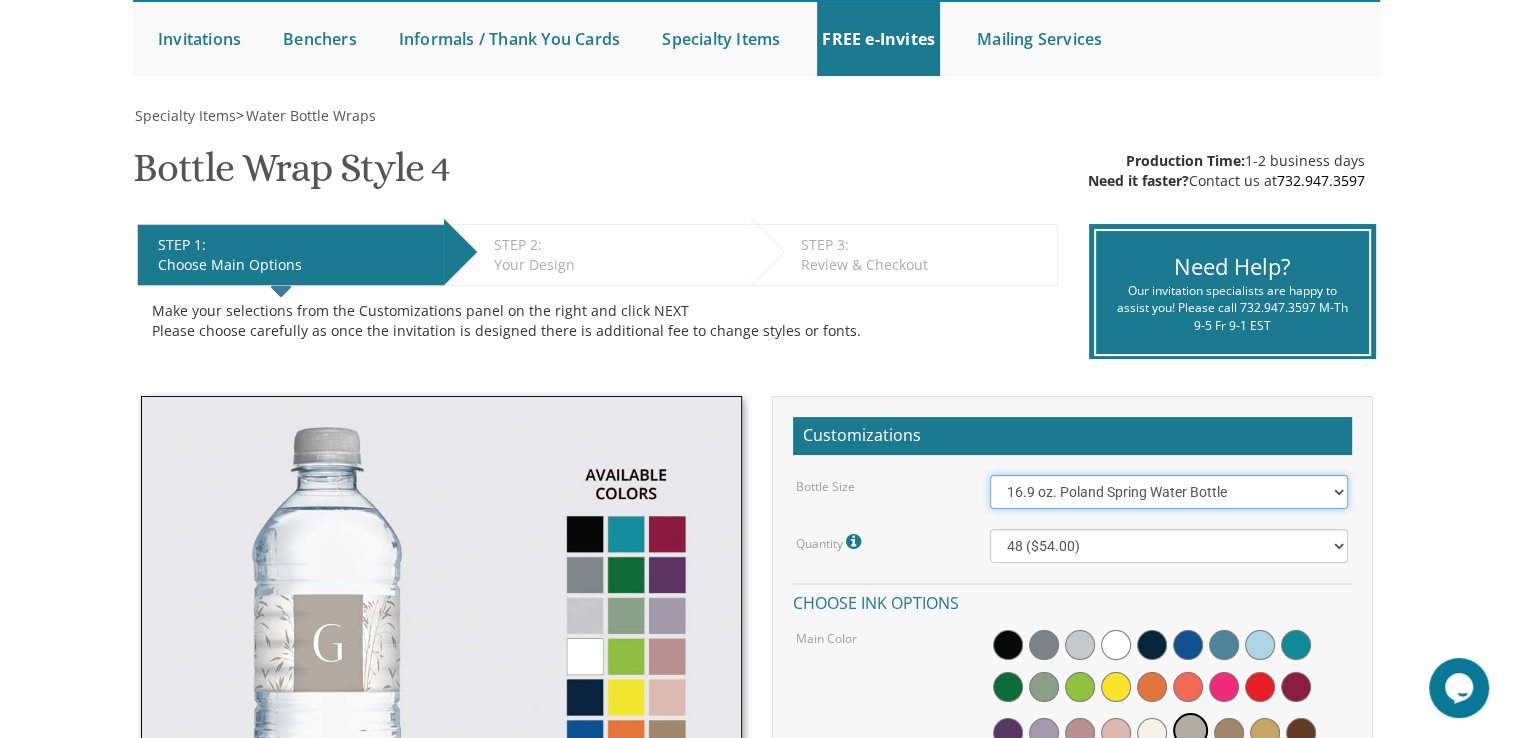 click on "16.9 oz. Poland Spring Water Bottle 13.5 oz. Fred Water Bottle" at bounding box center (1169, 492) 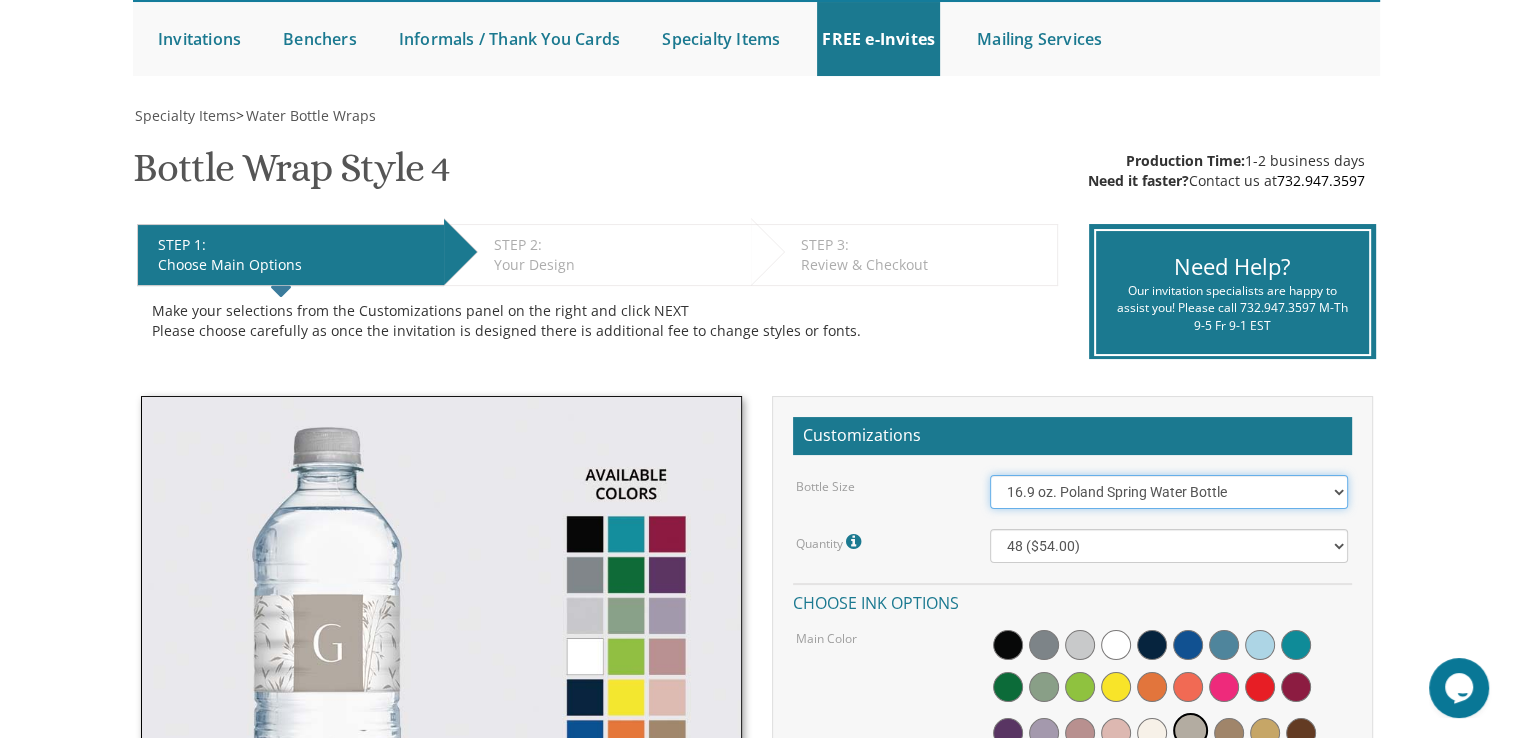 click on "16.9 oz. Poland Spring Water Bottle 13.5 oz. Fred Water Bottle" at bounding box center [1169, 492] 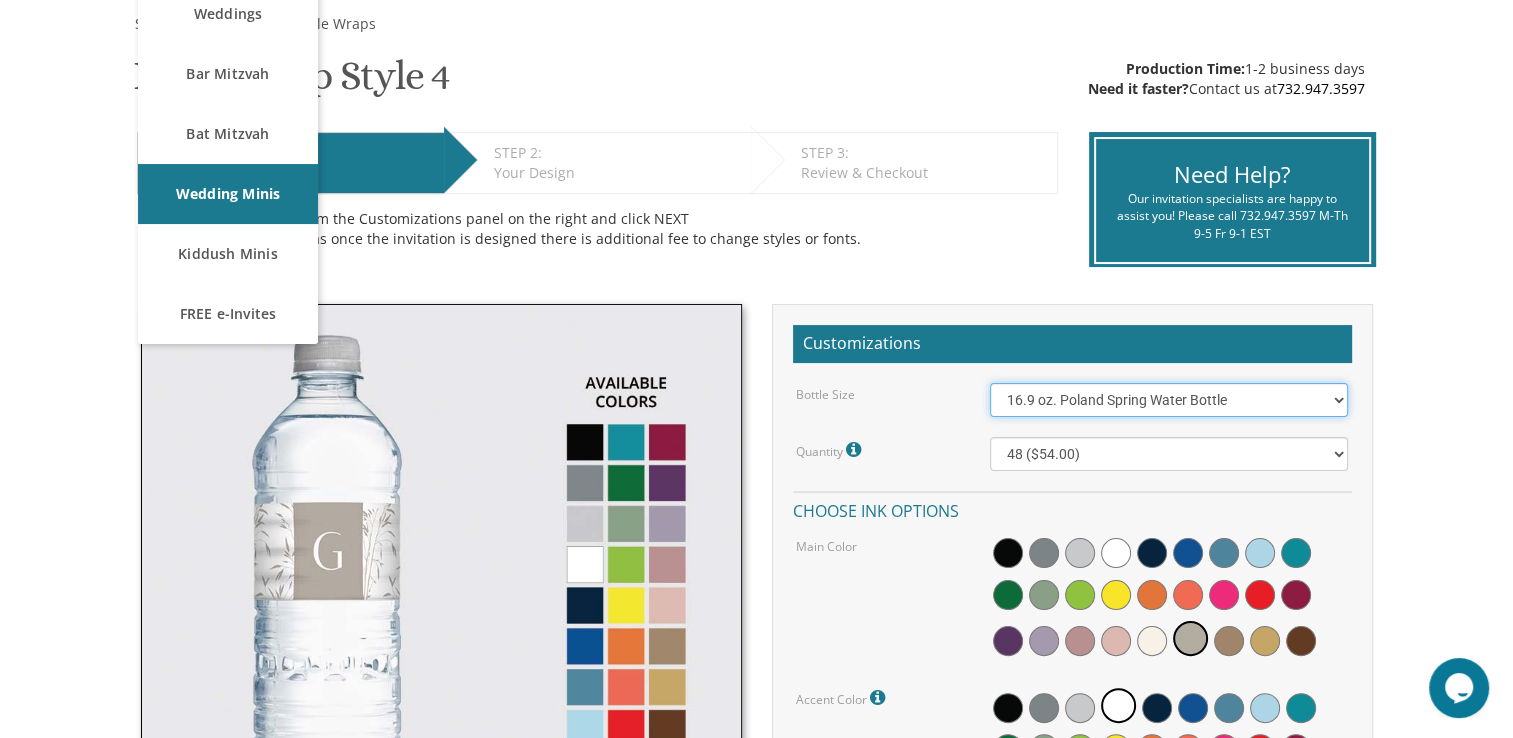 scroll, scrollTop: 400, scrollLeft: 0, axis: vertical 